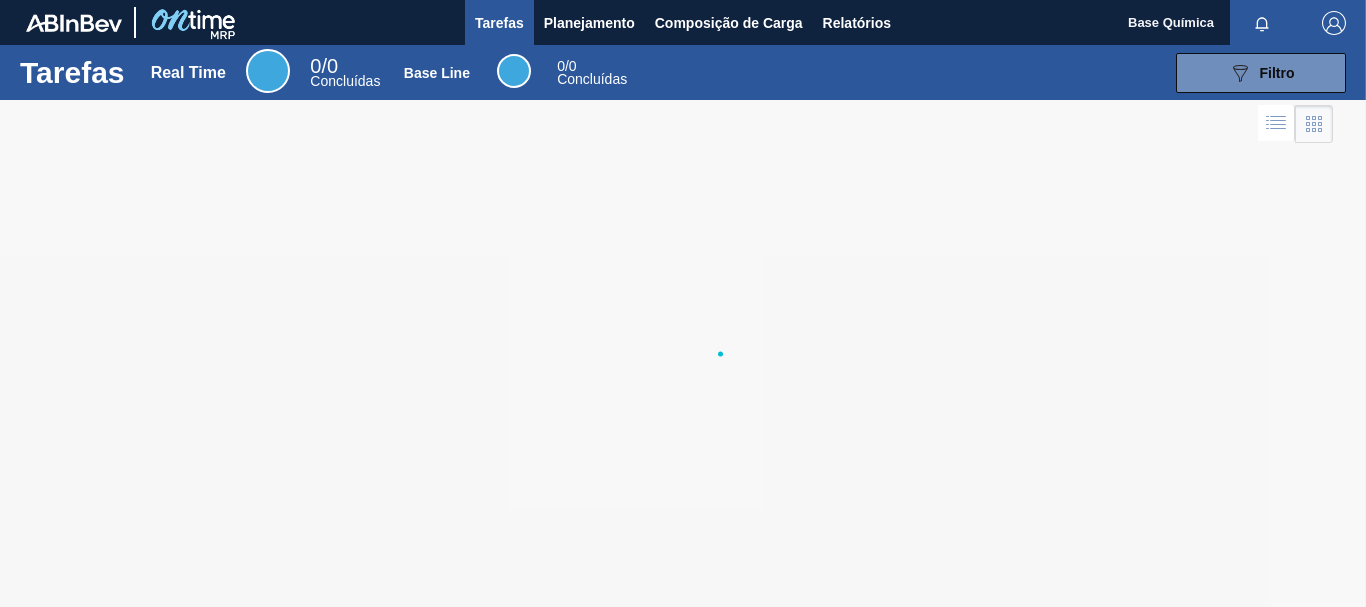 scroll, scrollTop: 0, scrollLeft: 0, axis: both 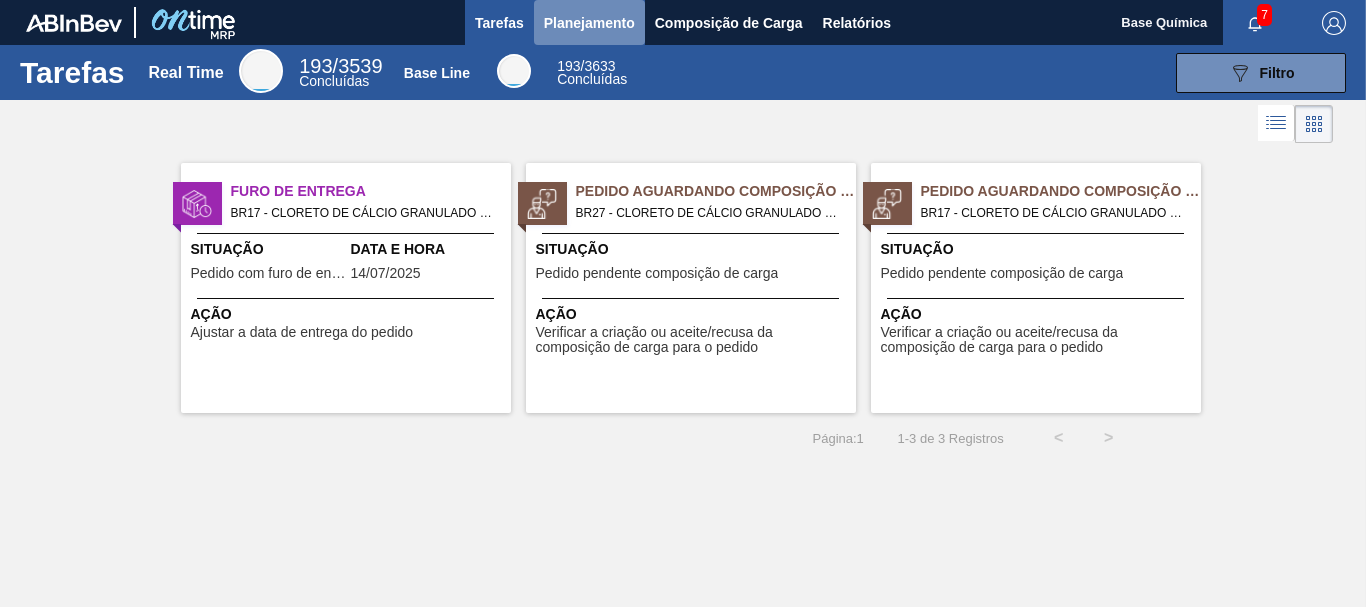 click on "Planejamento" at bounding box center (589, 23) 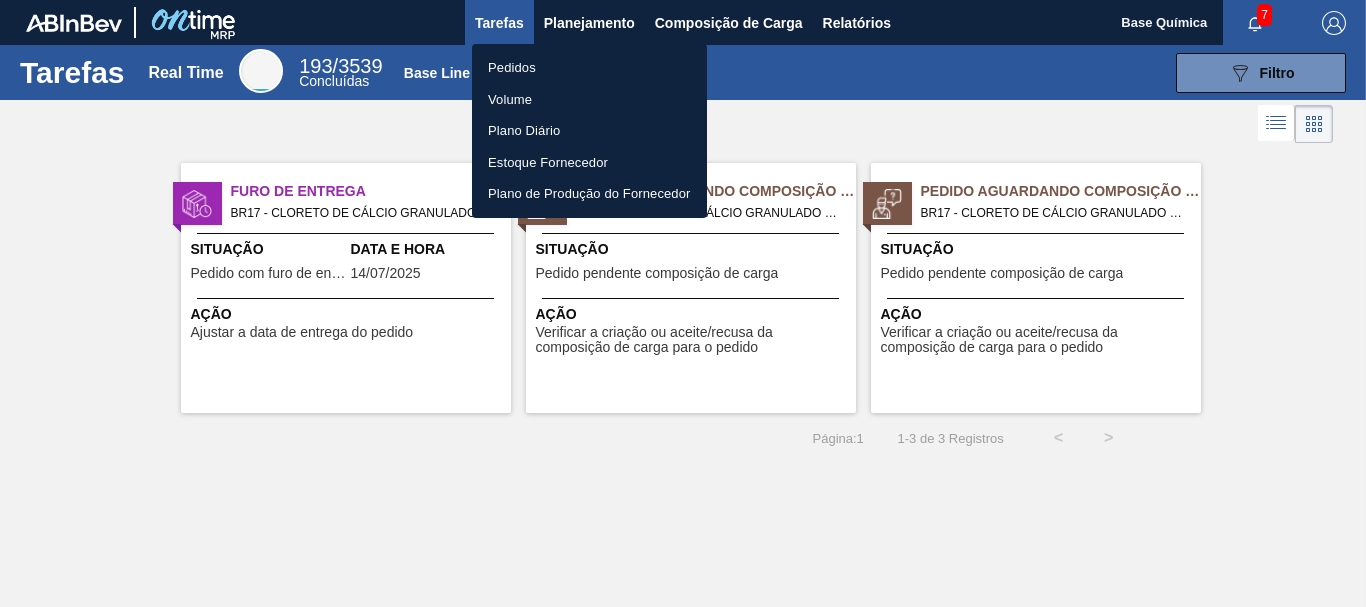 click on "Pedidos" at bounding box center [589, 68] 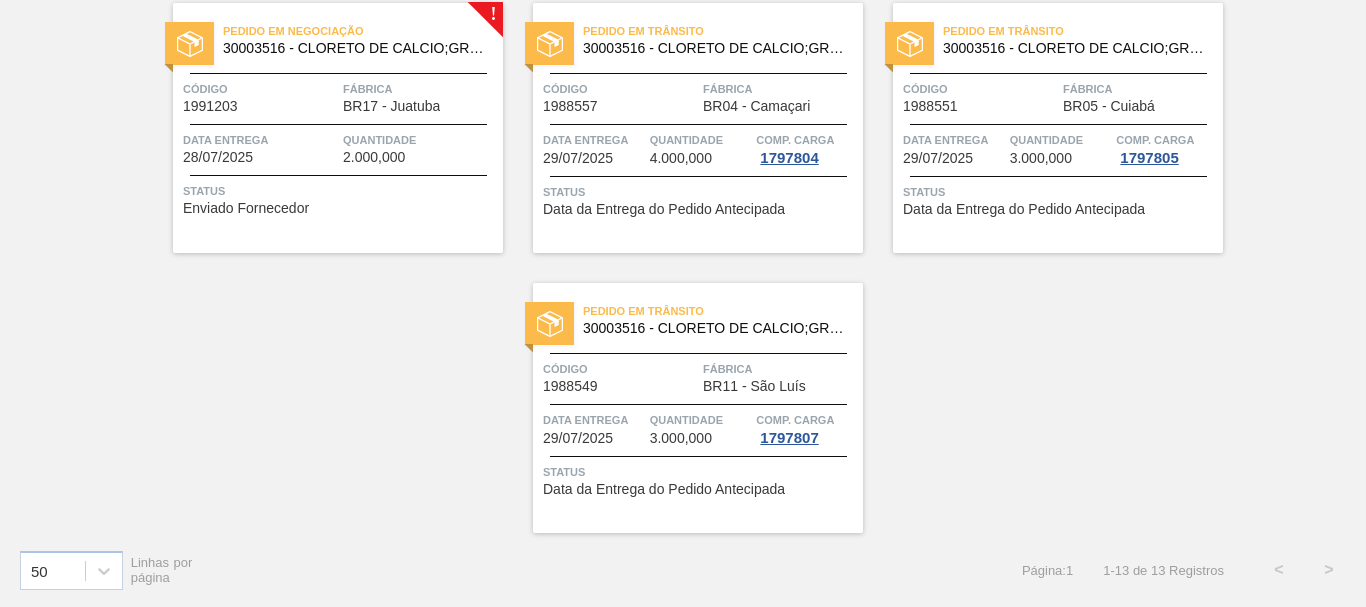 scroll, scrollTop: 607, scrollLeft: 0, axis: vertical 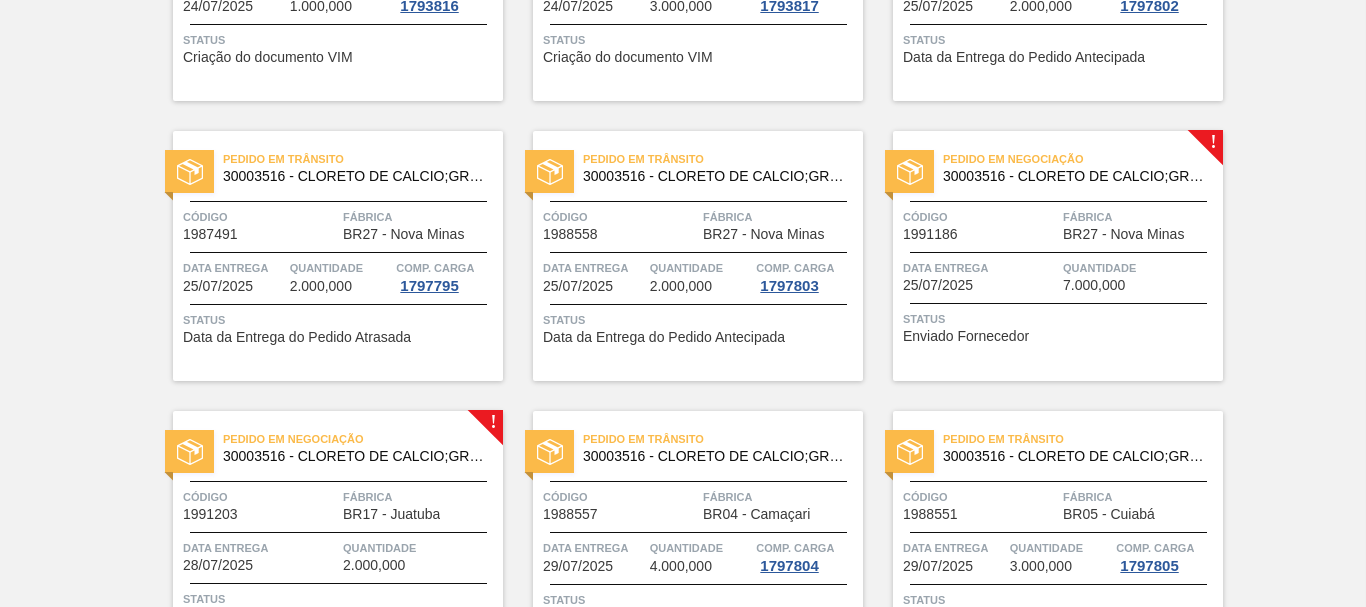 click on "Data entrega" at bounding box center [980, 268] 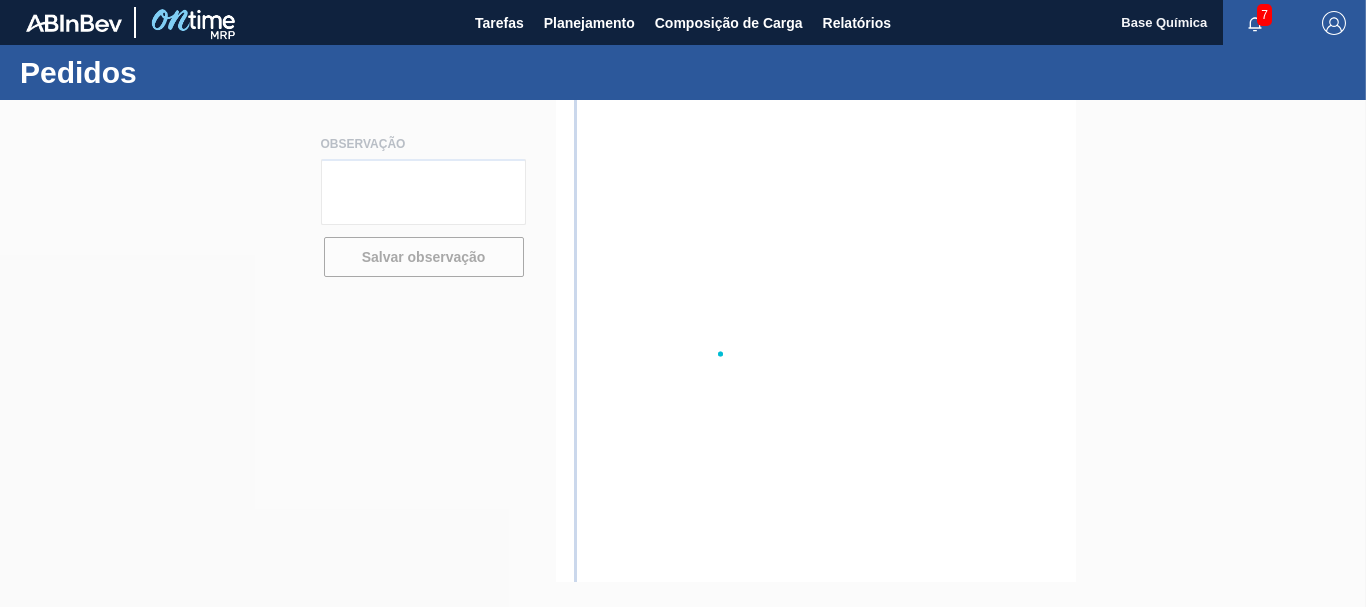 scroll, scrollTop: 0, scrollLeft: 0, axis: both 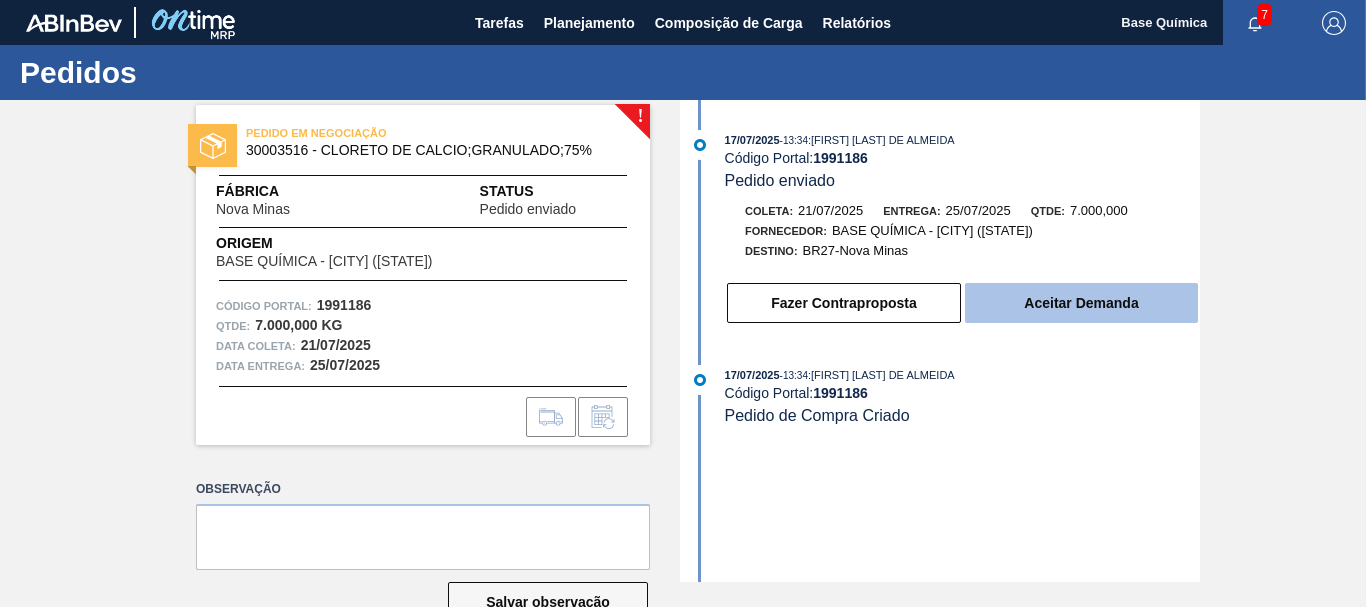 click on "Aceitar Demanda" at bounding box center (1081, 303) 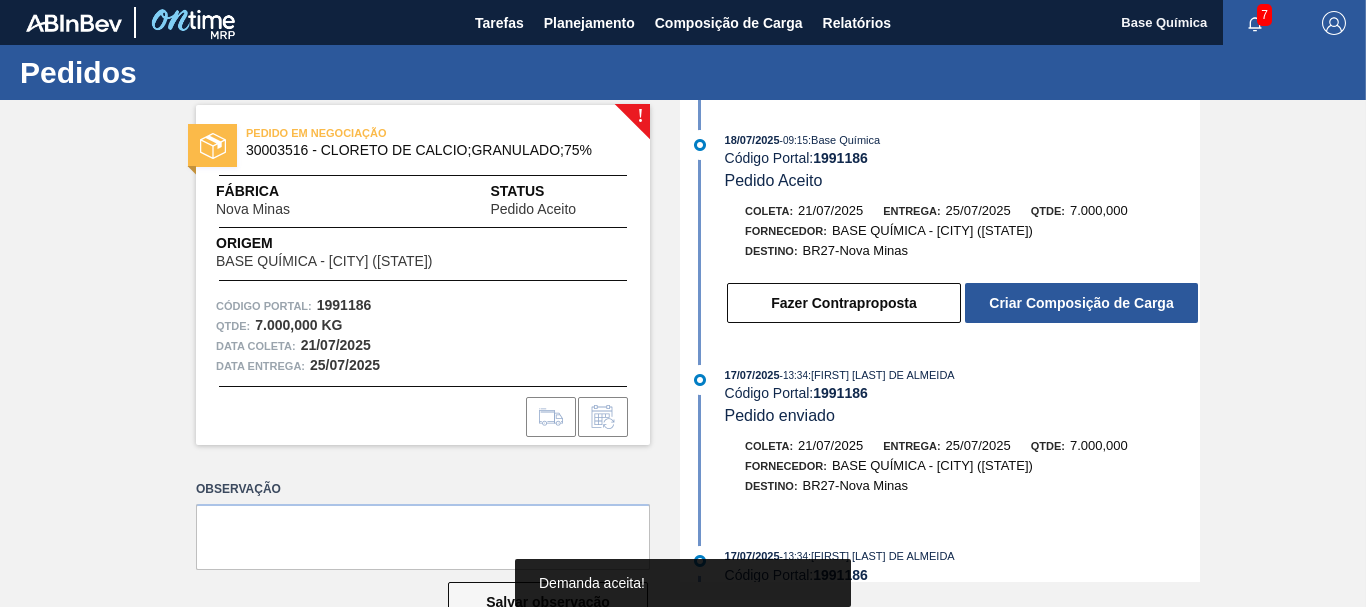 click on "Criar Composição de Carga" at bounding box center [1081, 303] 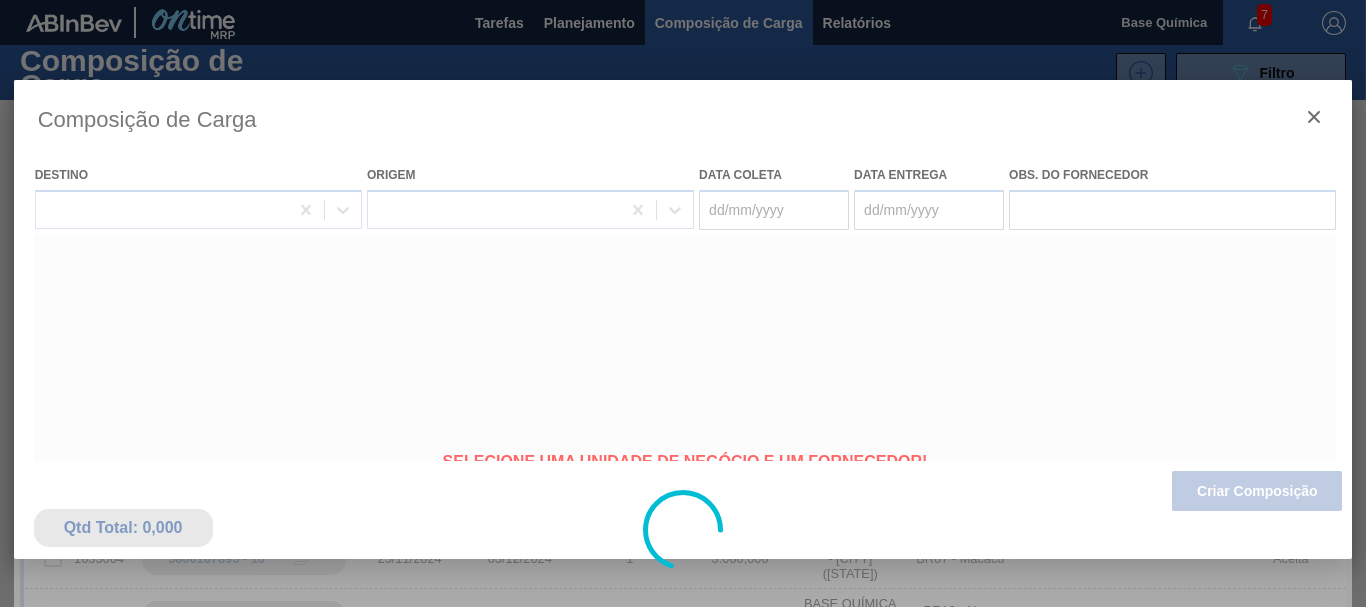 type on "21/07/2025" 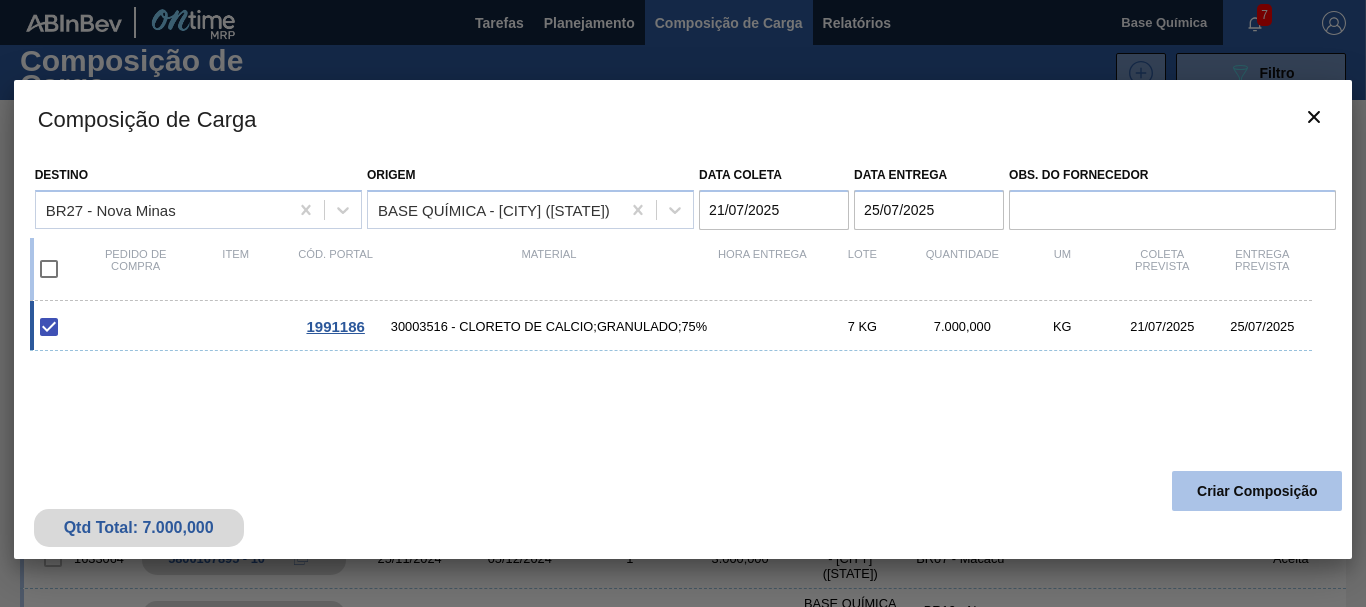 click on "Criar Composição" at bounding box center (1257, 491) 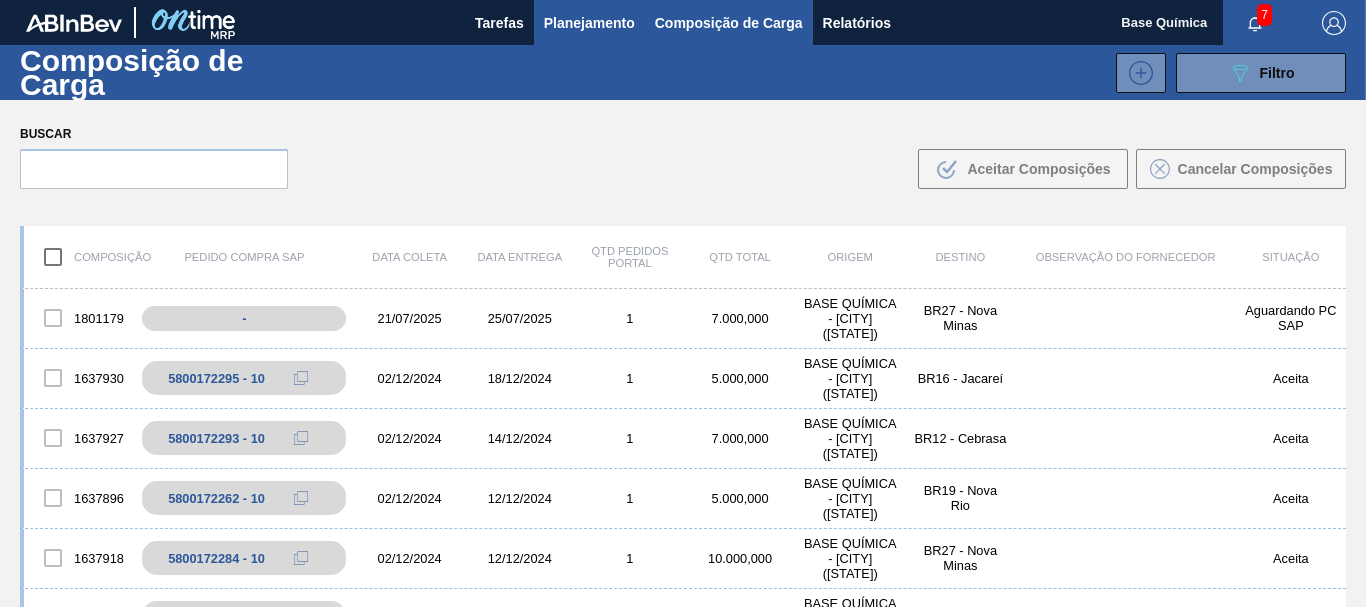 click on "Planejamento" at bounding box center [589, 23] 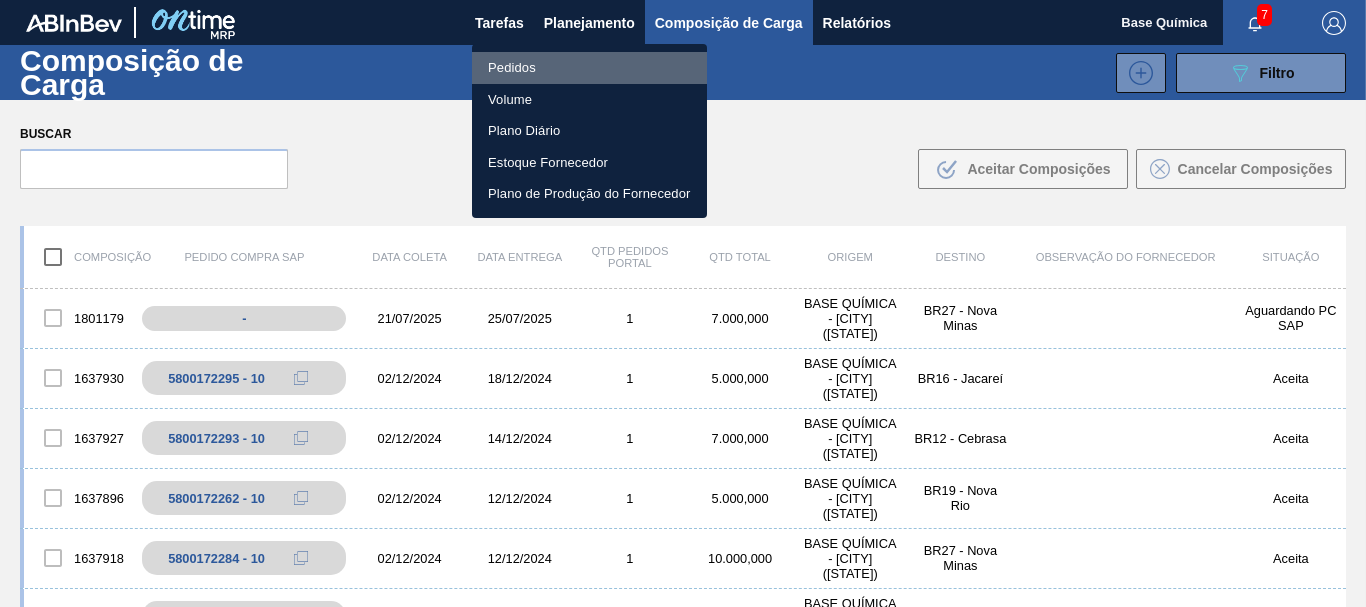 click on "Pedidos" at bounding box center [589, 68] 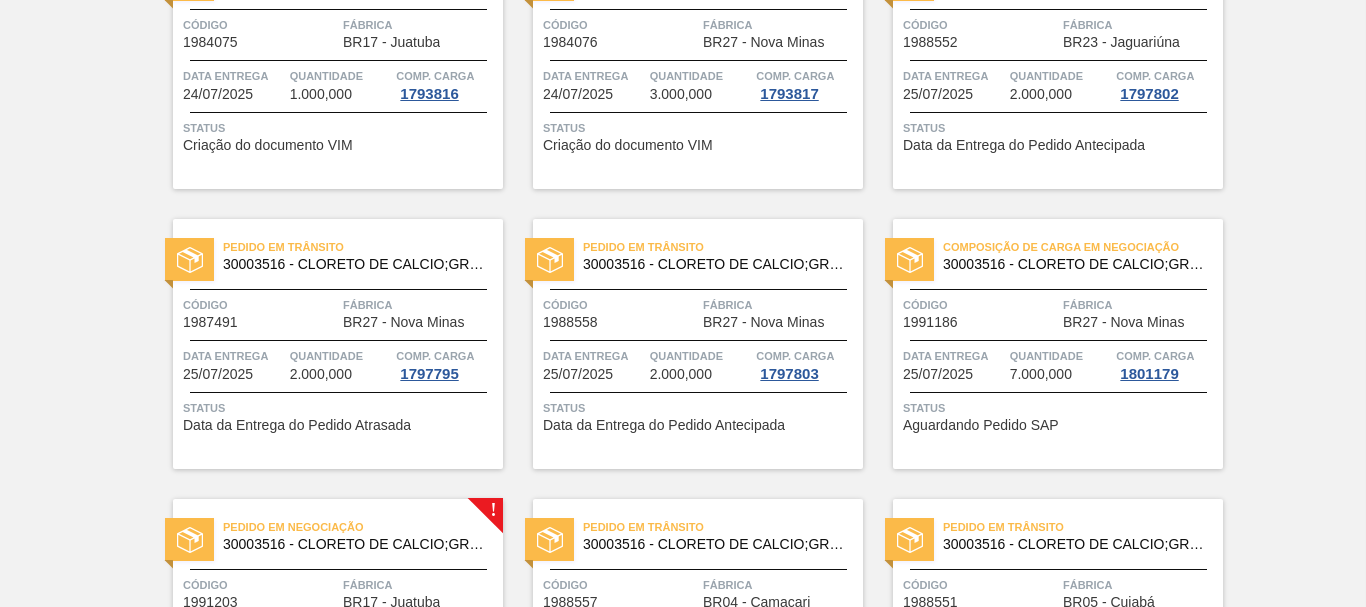 scroll, scrollTop: 612, scrollLeft: 0, axis: vertical 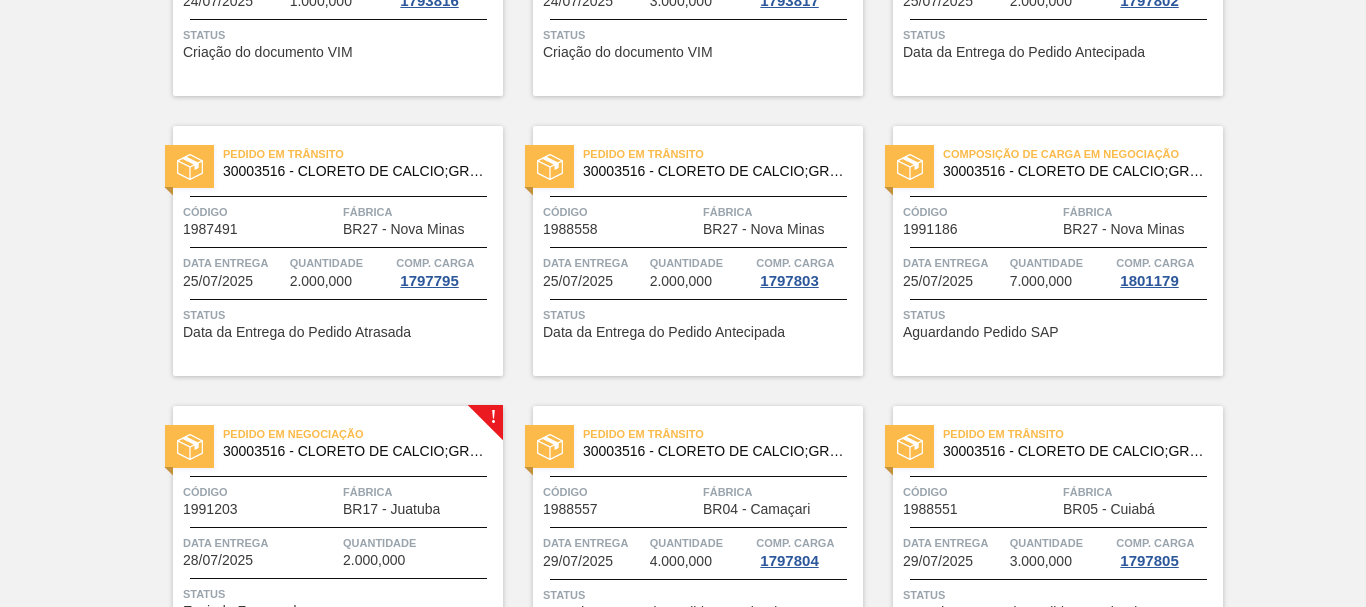 click on "Pedido em Negociação 30003516 - CLORETO DE CALCIO;GRANULADO;75% Código 1991203 Fábrica BR17 - Juatuba Data entrega 28/07/[YEAR] Quantidade 2.000,000 Status Enviado Fornecedor" at bounding box center [338, 531] 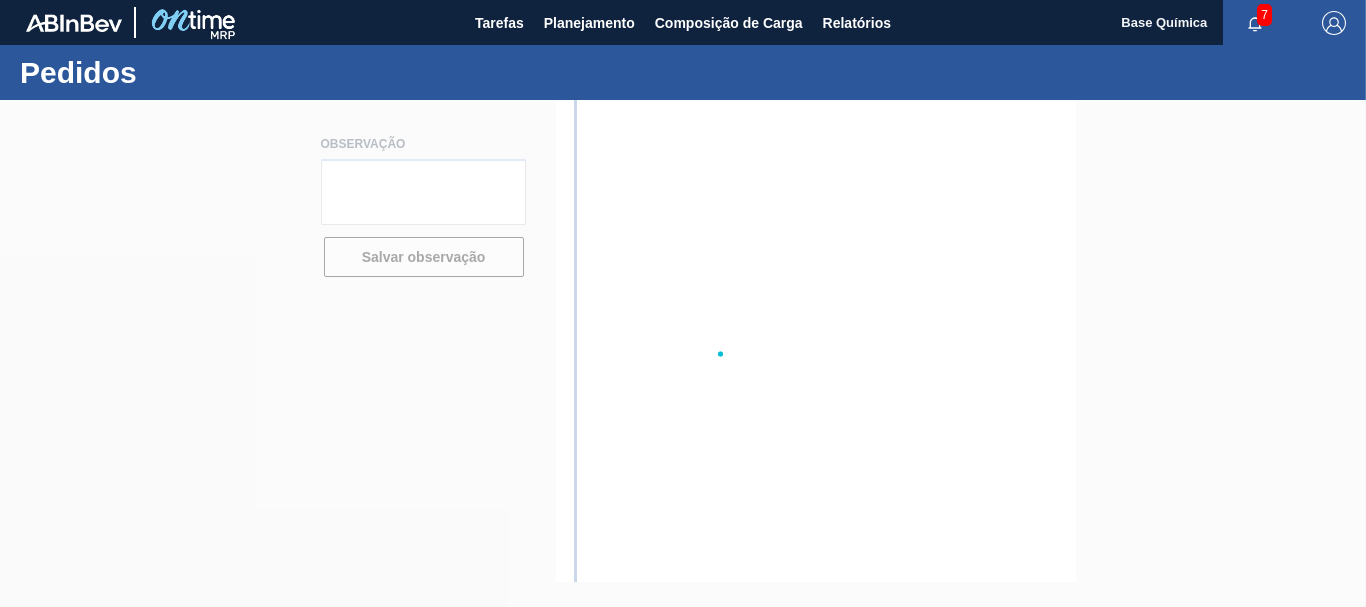 scroll, scrollTop: 0, scrollLeft: 0, axis: both 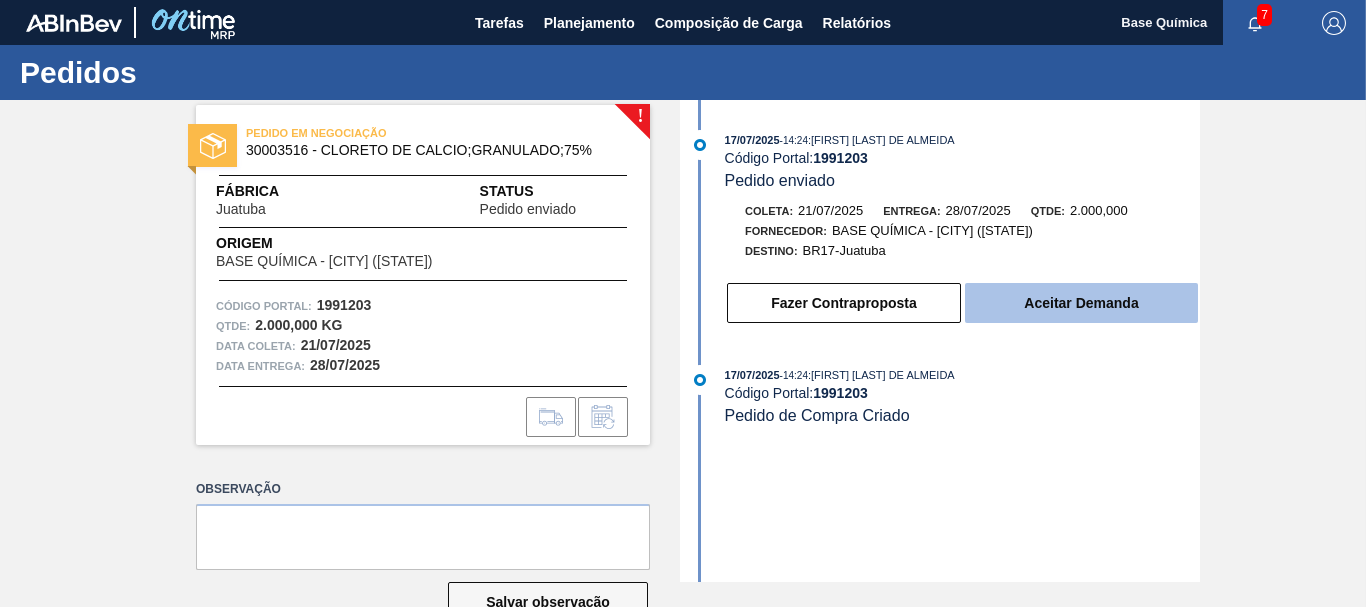 click on "Aceitar Demanda" at bounding box center (1081, 303) 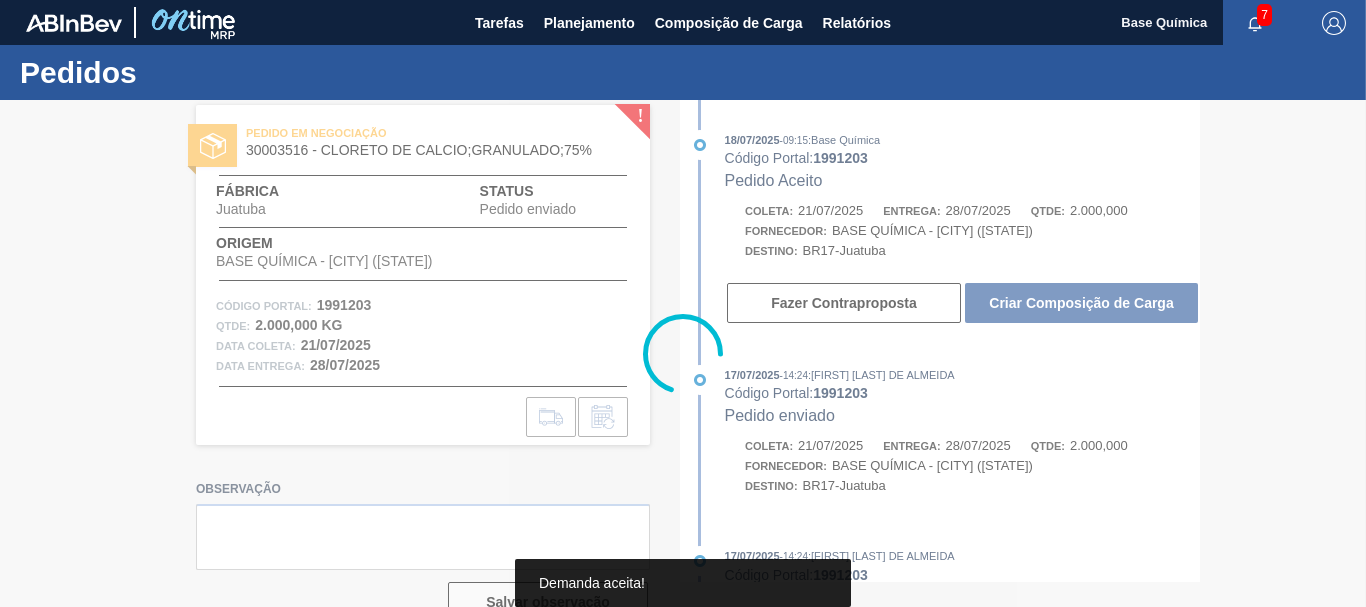 click at bounding box center [683, 353] 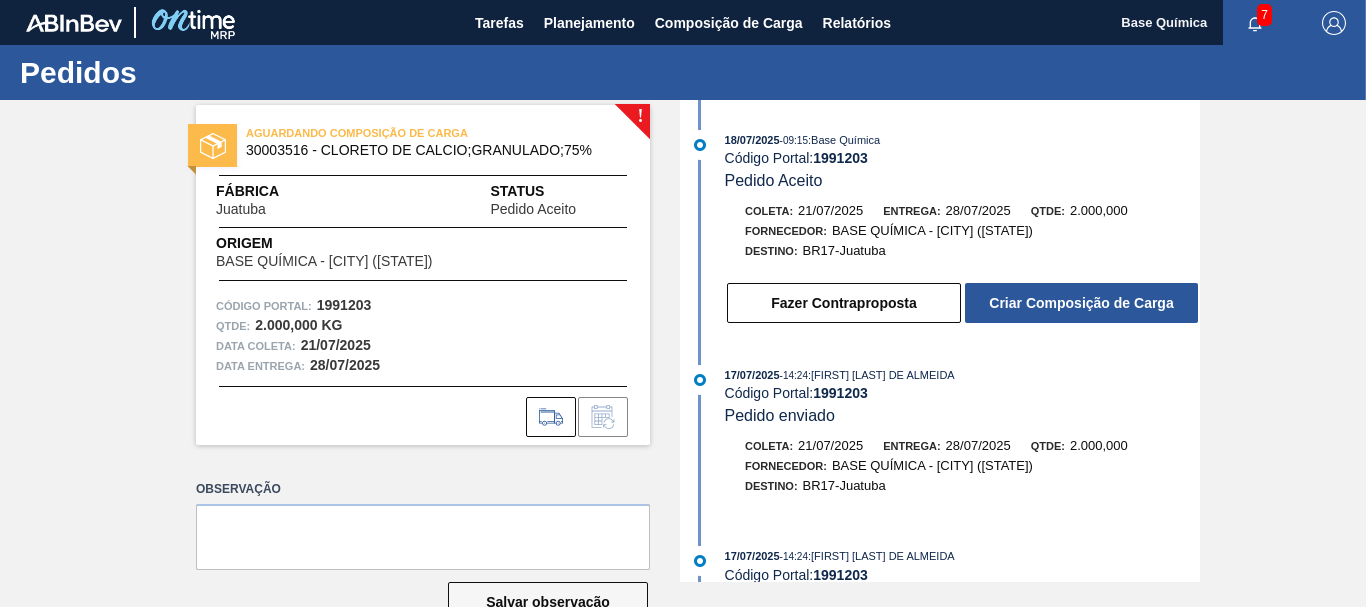 click on "Criar Composição de Carga" at bounding box center [1081, 303] 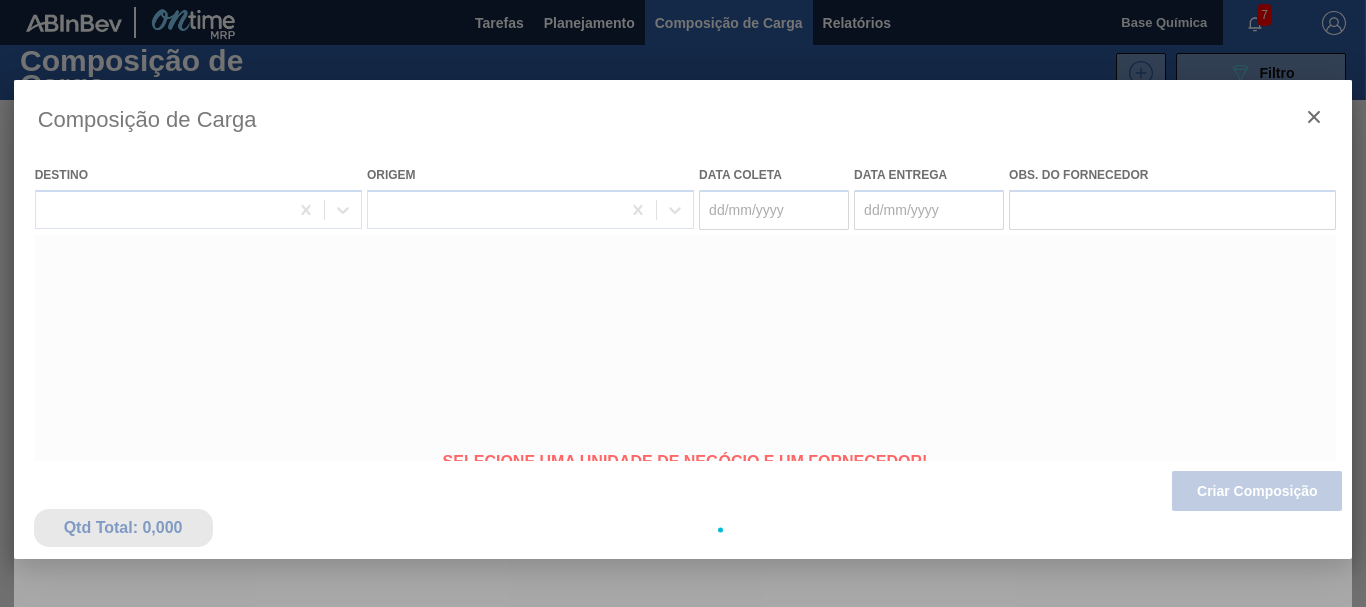 type on "21/07/2025" 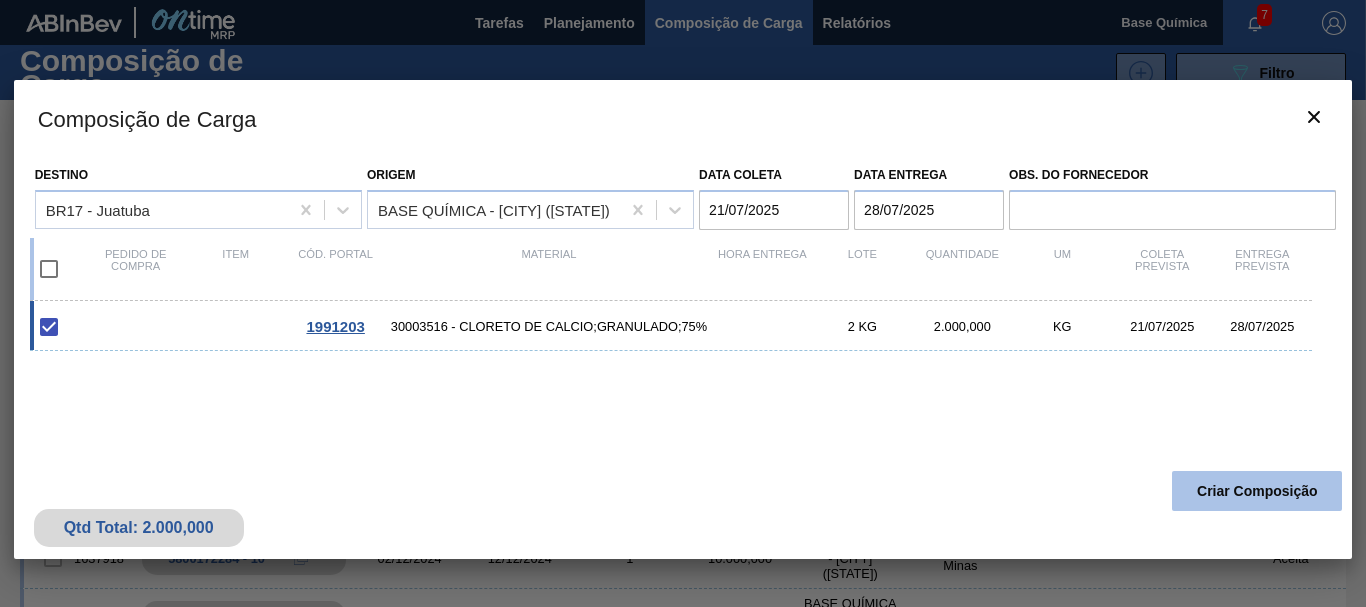 click on "Criar Composição" at bounding box center (1257, 491) 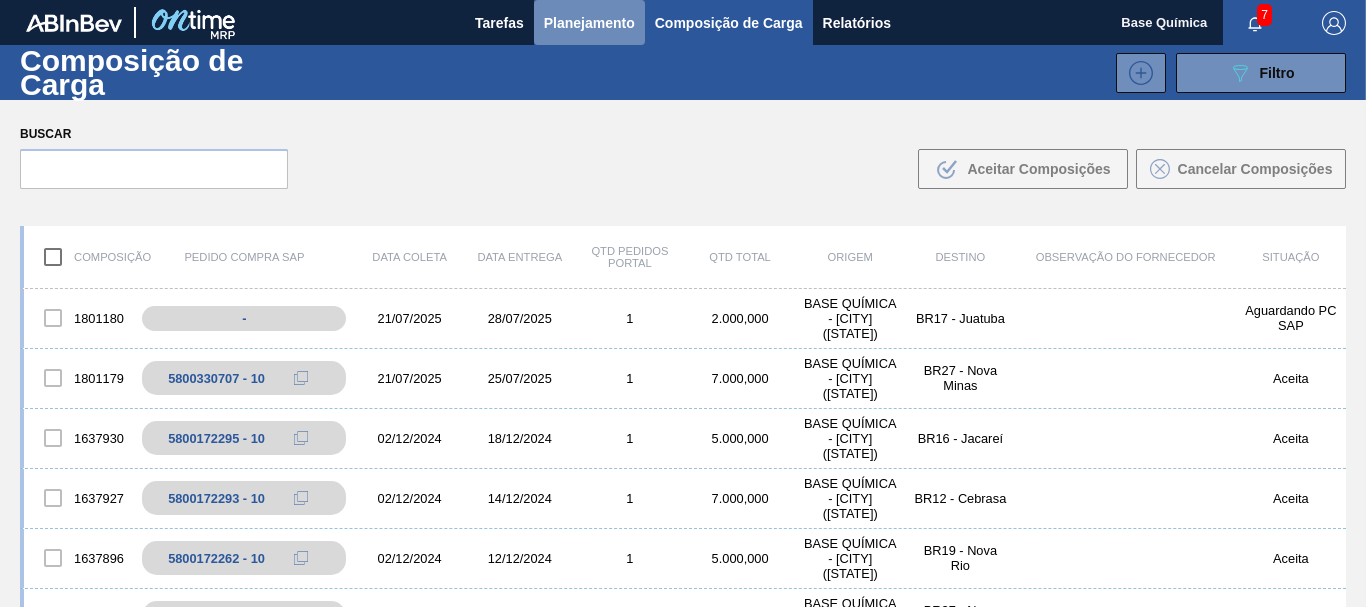 click on "Planejamento" at bounding box center [589, 23] 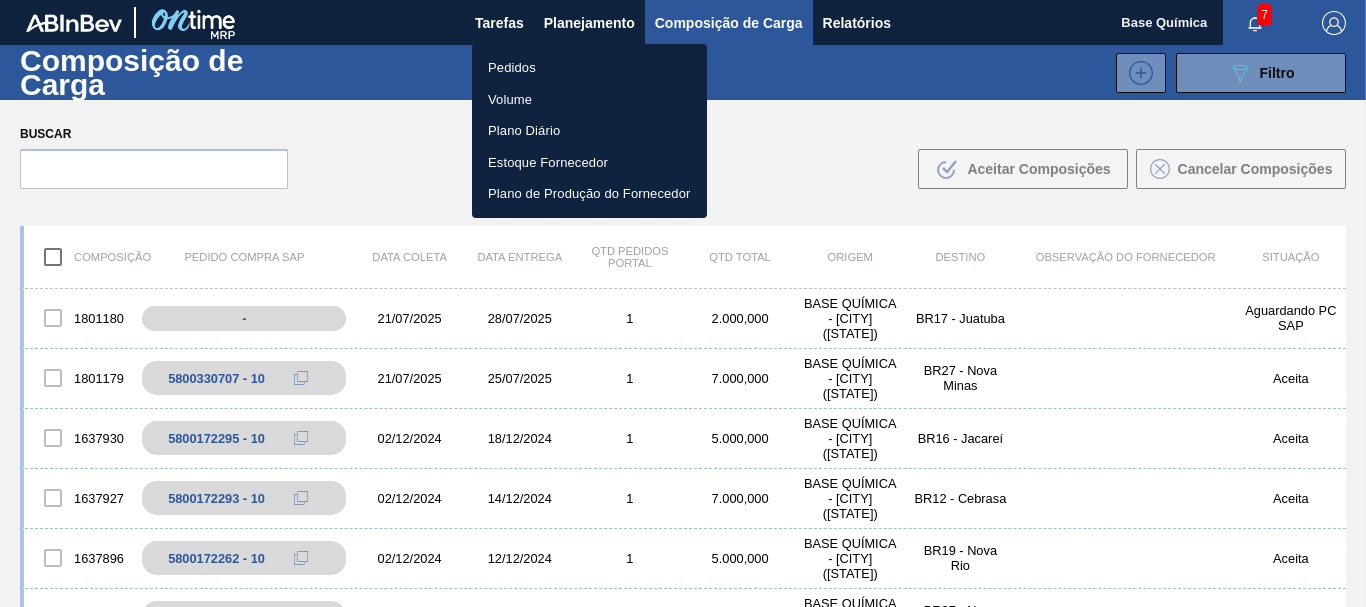 click at bounding box center (683, 303) 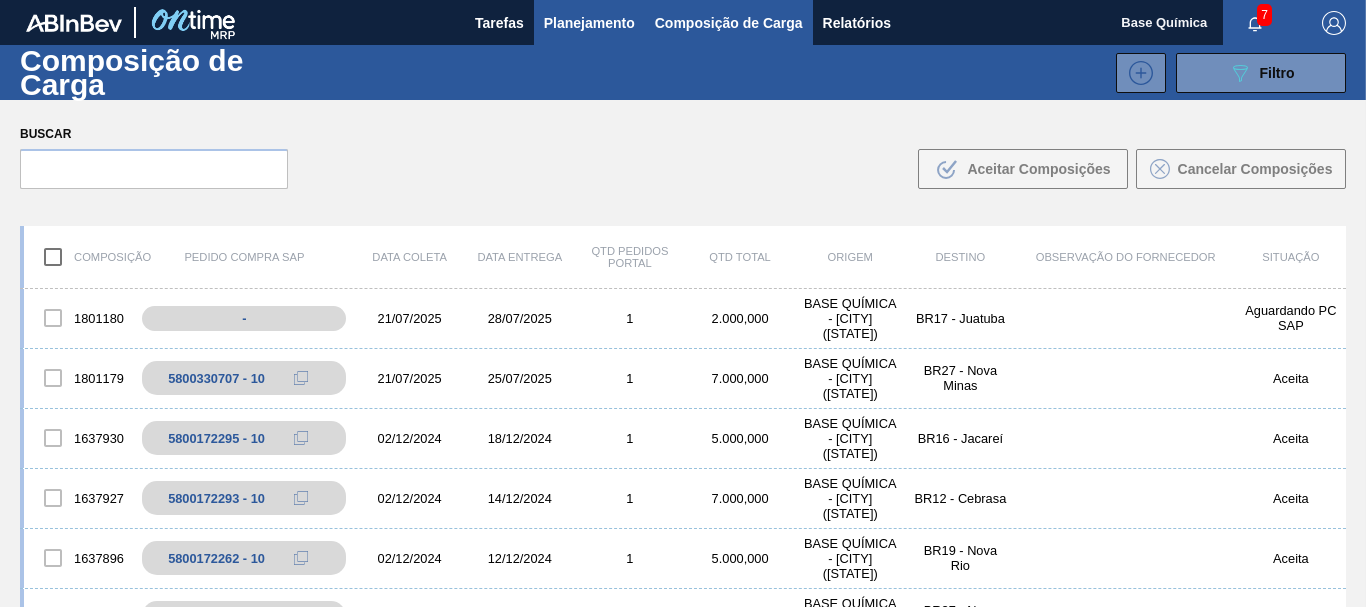 click on "Planejamento" at bounding box center (589, 23) 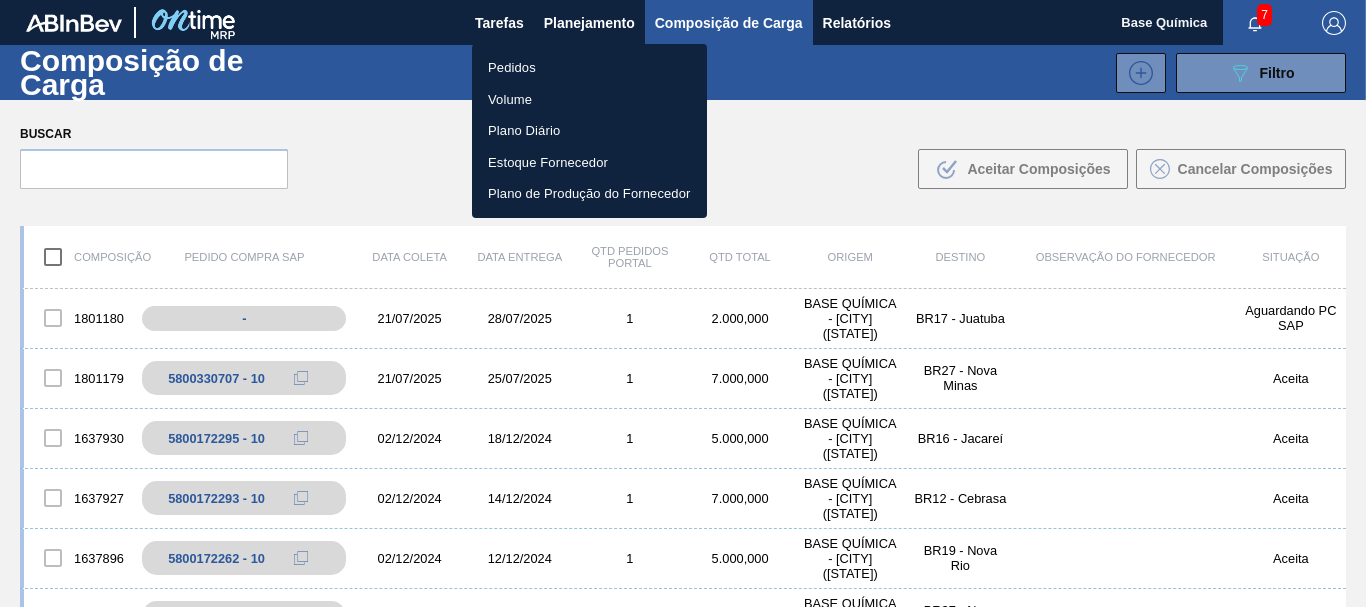 click on "Pedidos" at bounding box center [589, 68] 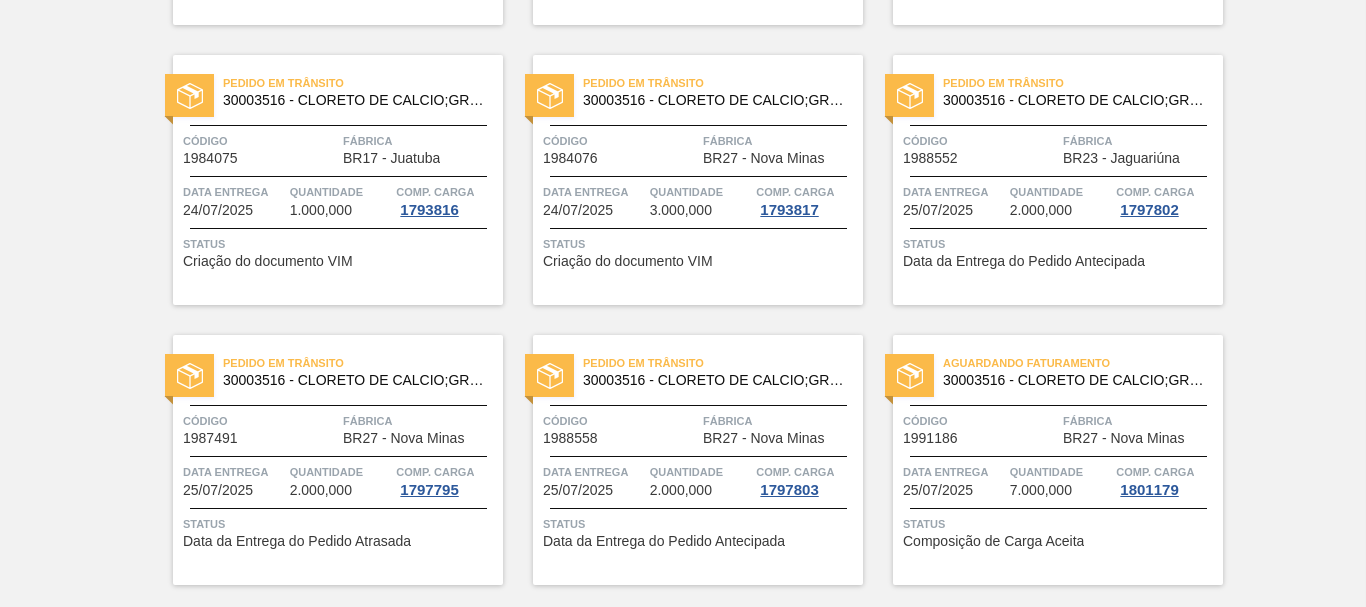 scroll, scrollTop: 0, scrollLeft: 0, axis: both 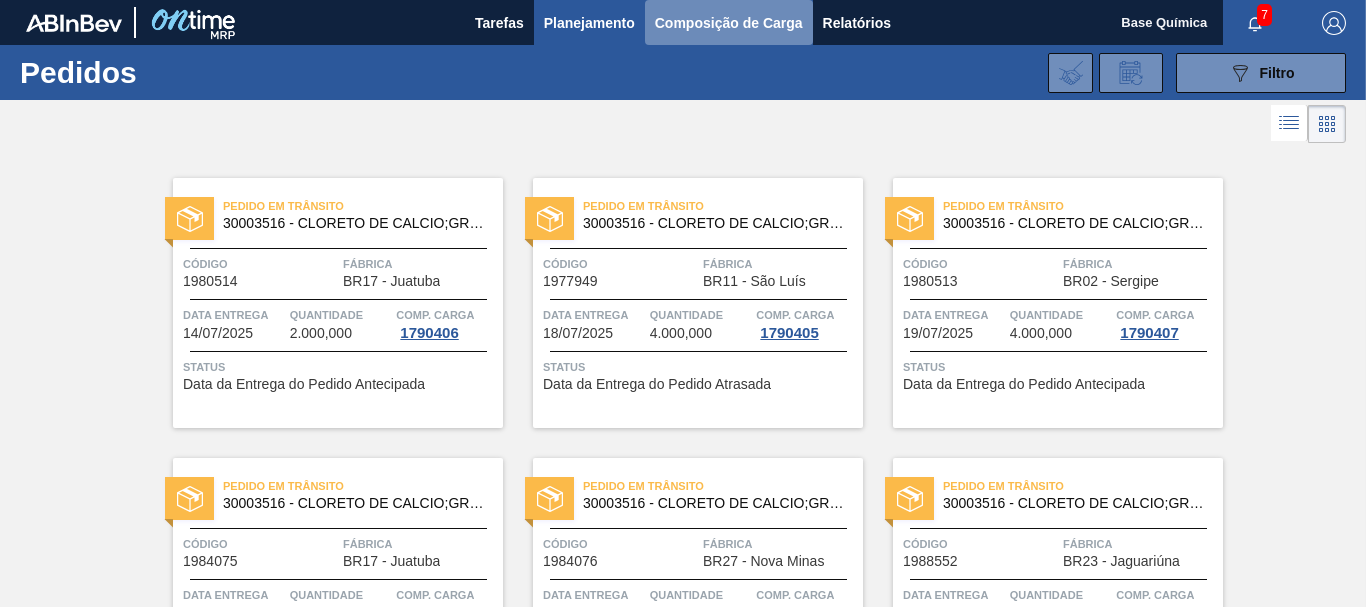 click on "Composição de Carga" at bounding box center (729, 23) 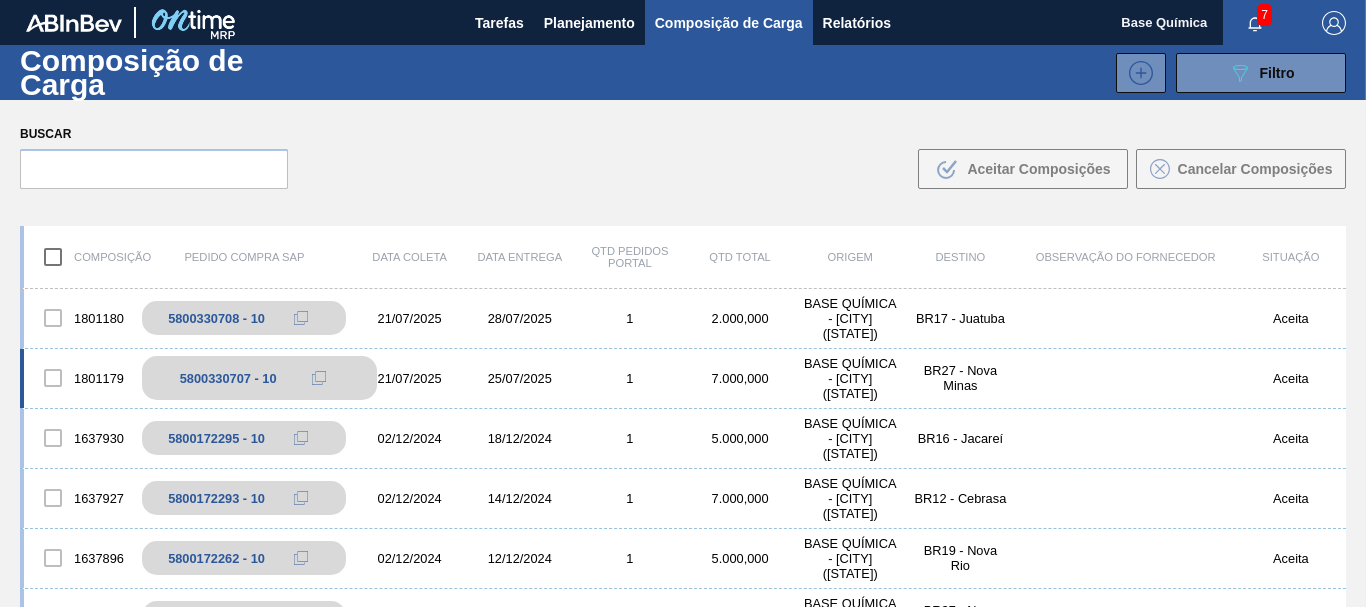 click on "5800330707 - 10" at bounding box center [228, 378] 